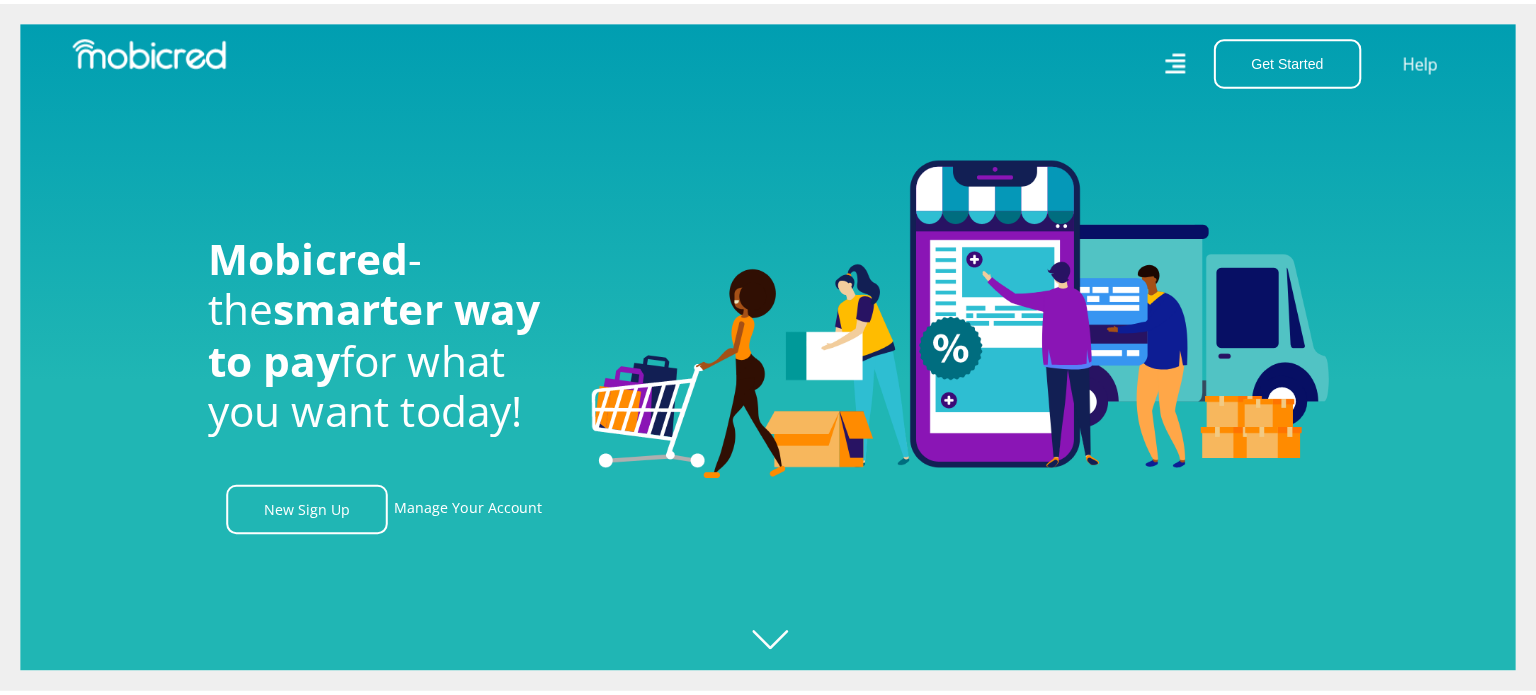 scroll, scrollTop: 0, scrollLeft: 0, axis: both 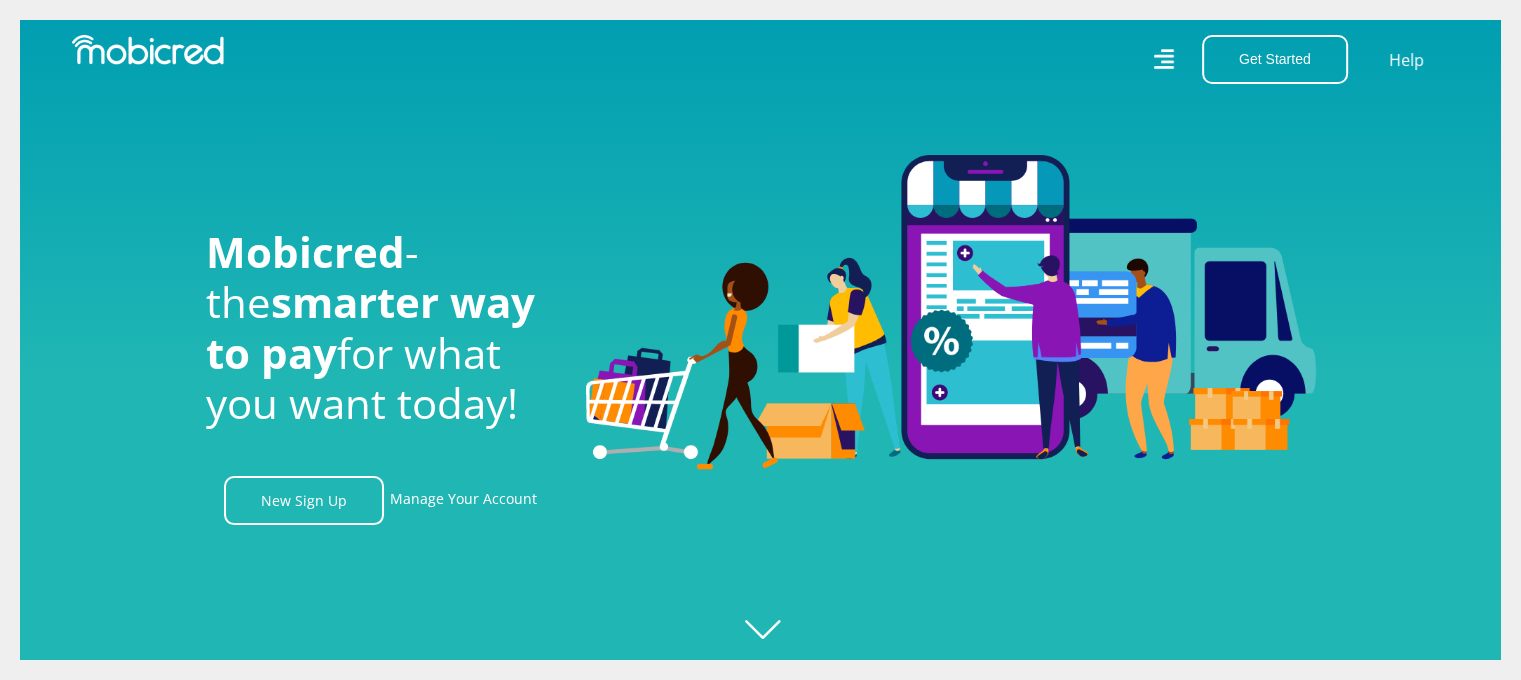 click 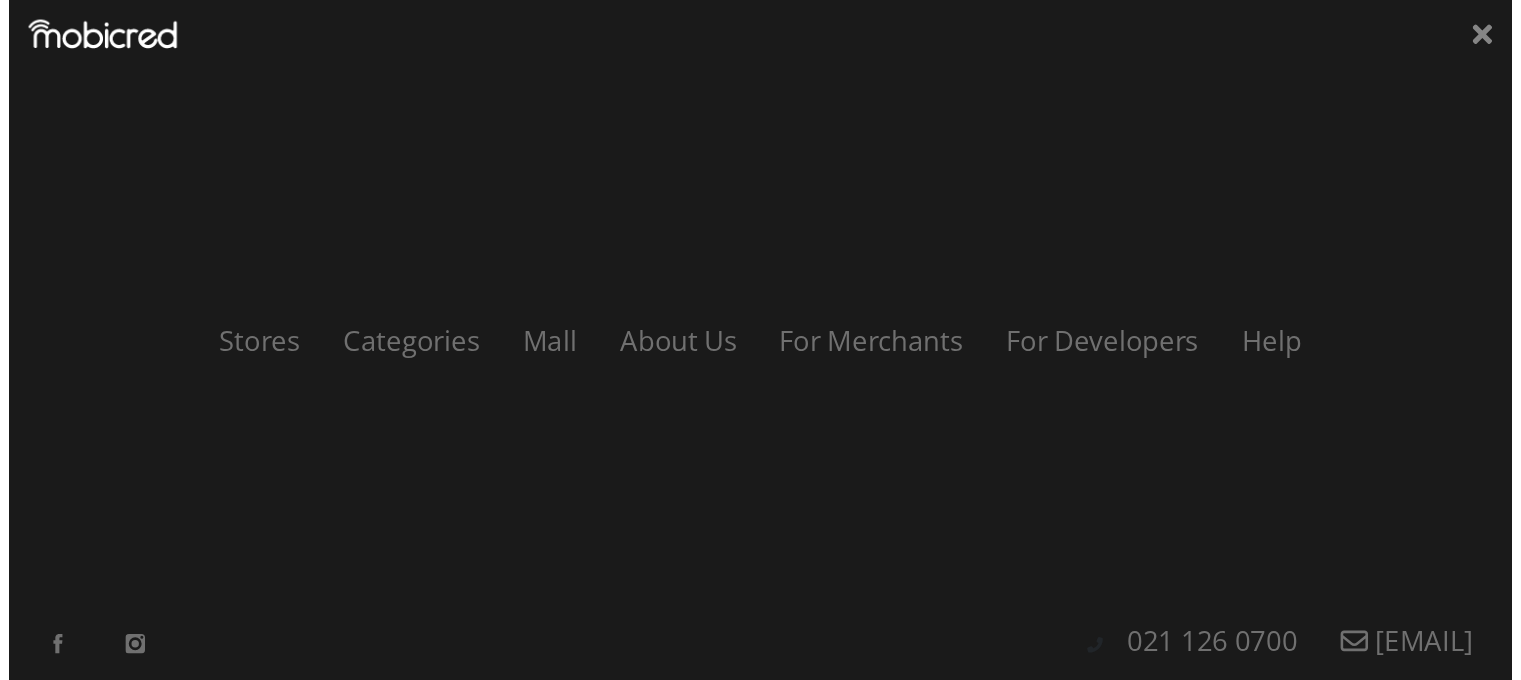 scroll, scrollTop: 0, scrollLeft: 1424, axis: horizontal 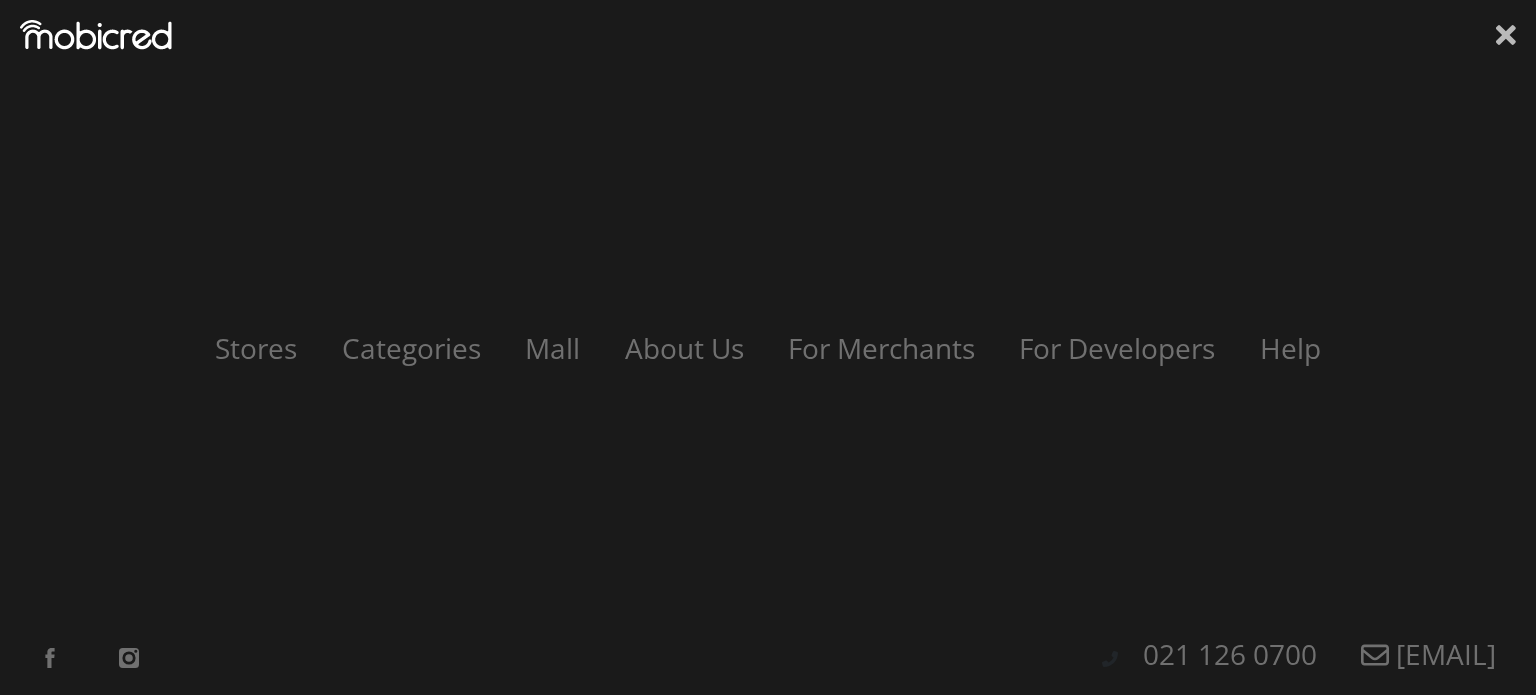 click 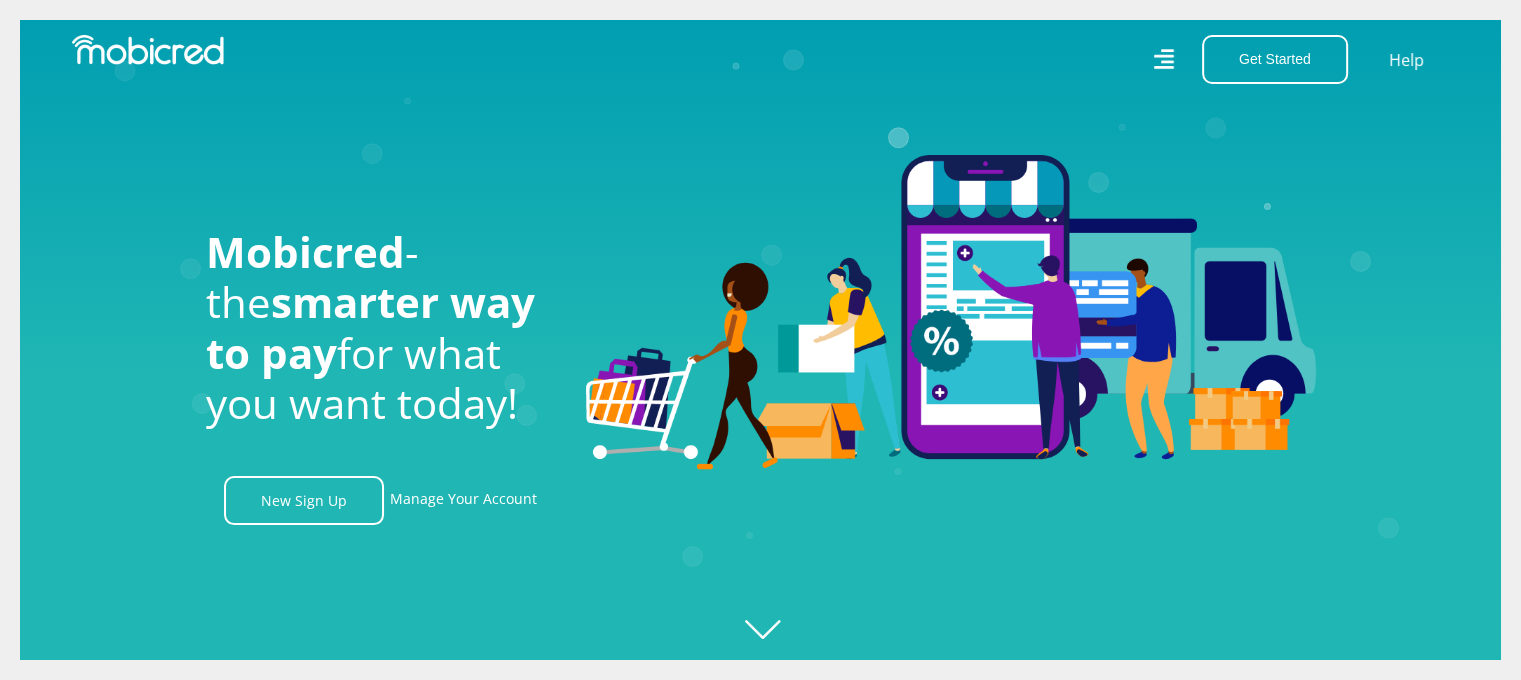 scroll, scrollTop: 0, scrollLeft: 2564, axis: horizontal 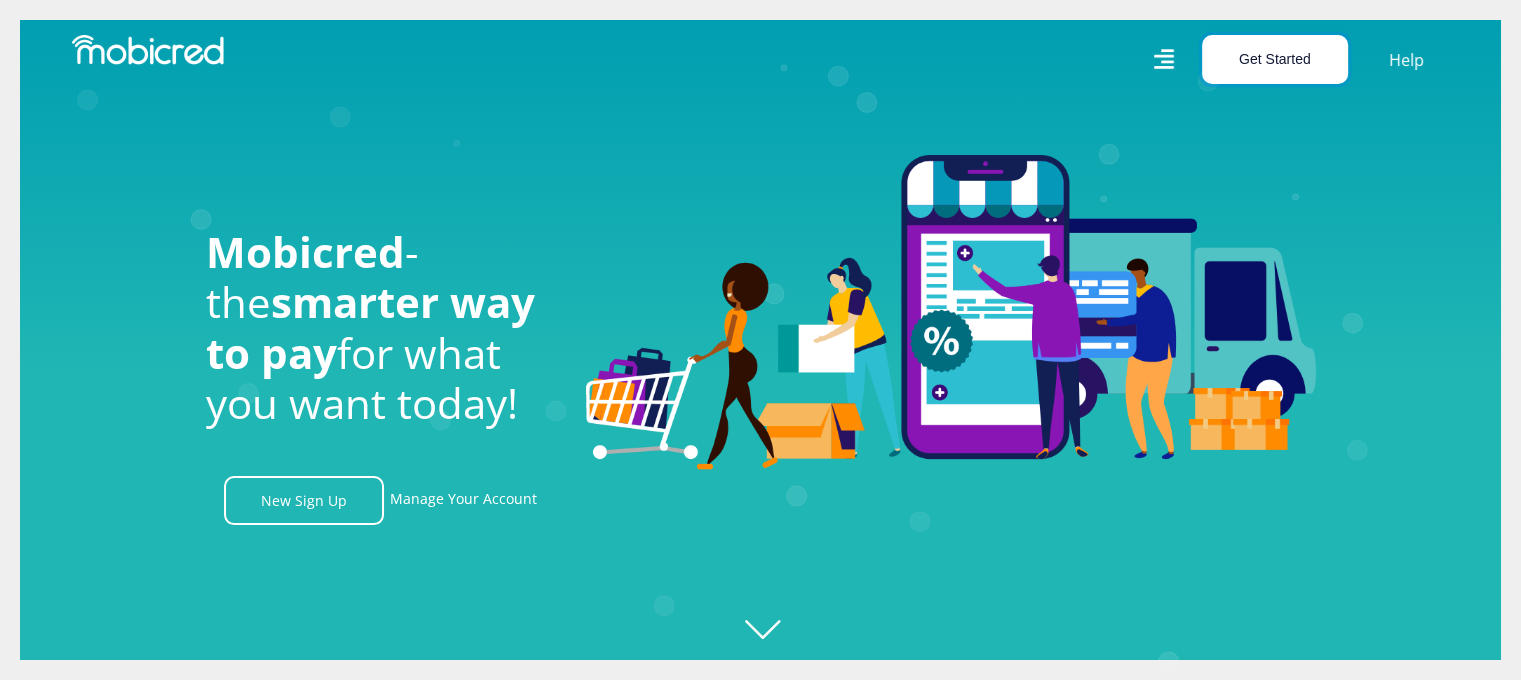 click on "Get Started" at bounding box center (1275, 59) 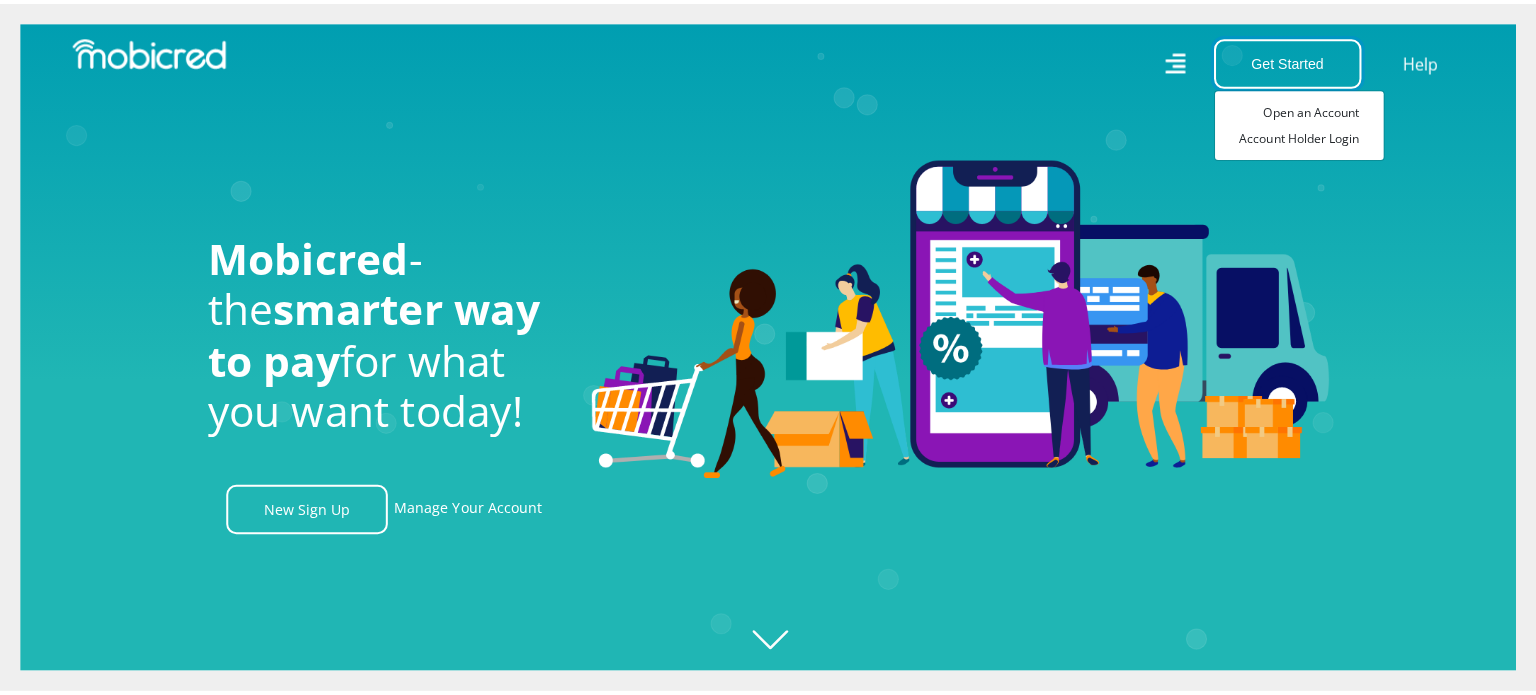 scroll, scrollTop: 0, scrollLeft: 3704, axis: horizontal 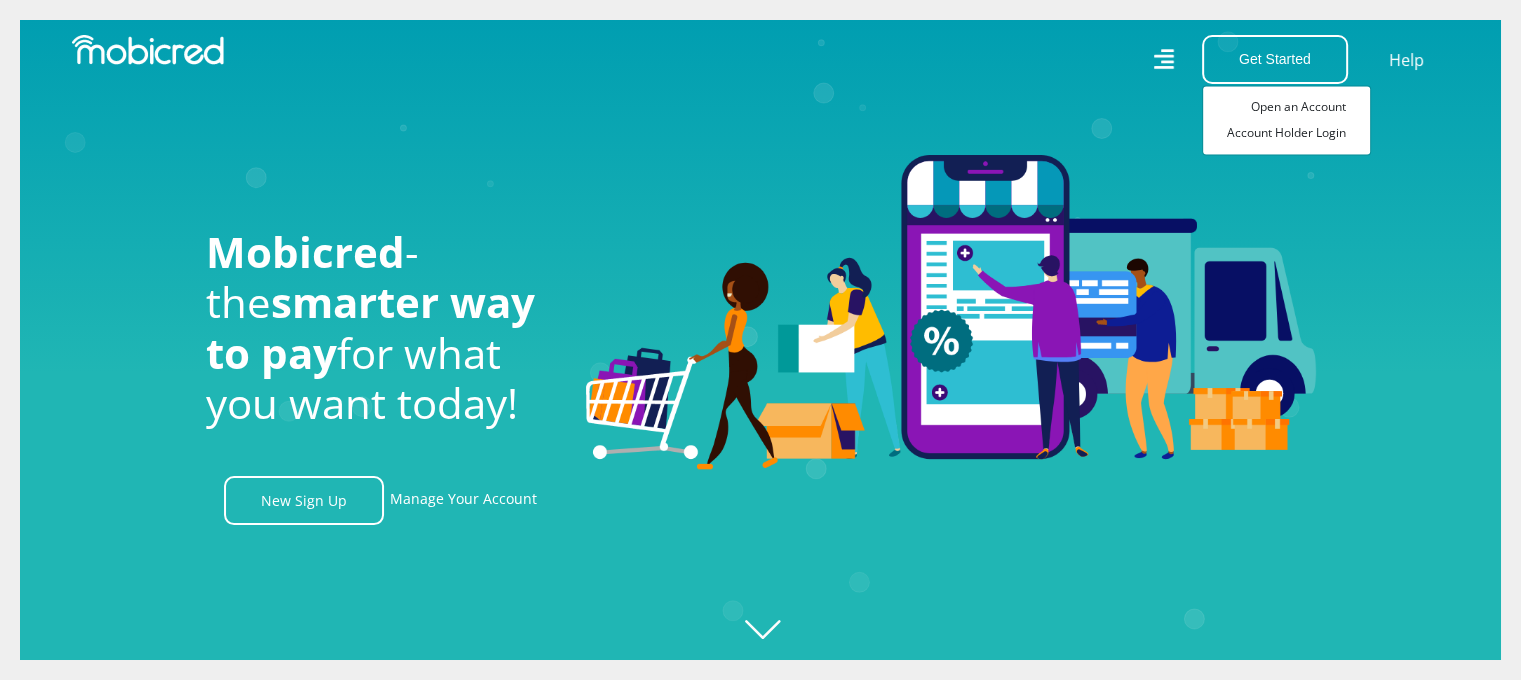 click 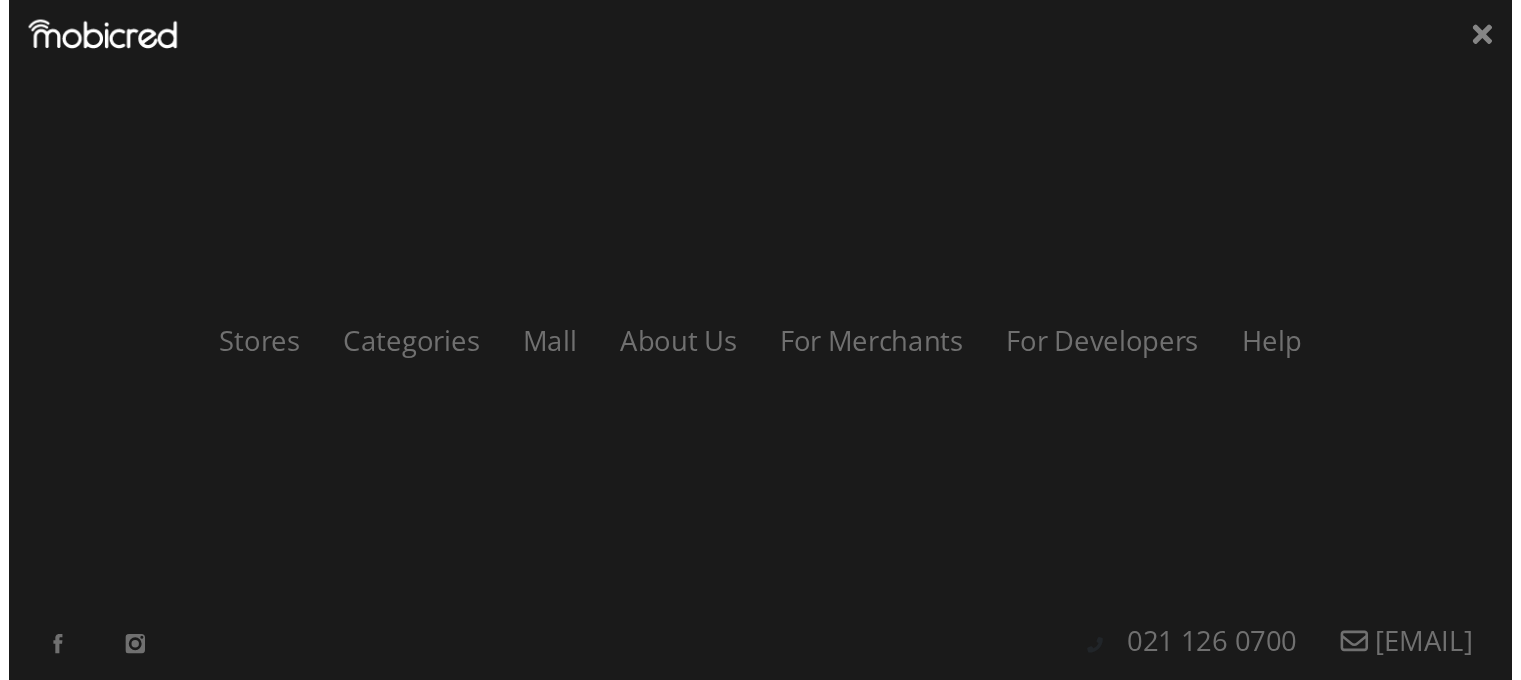 scroll, scrollTop: 0, scrollLeft: 4560, axis: horizontal 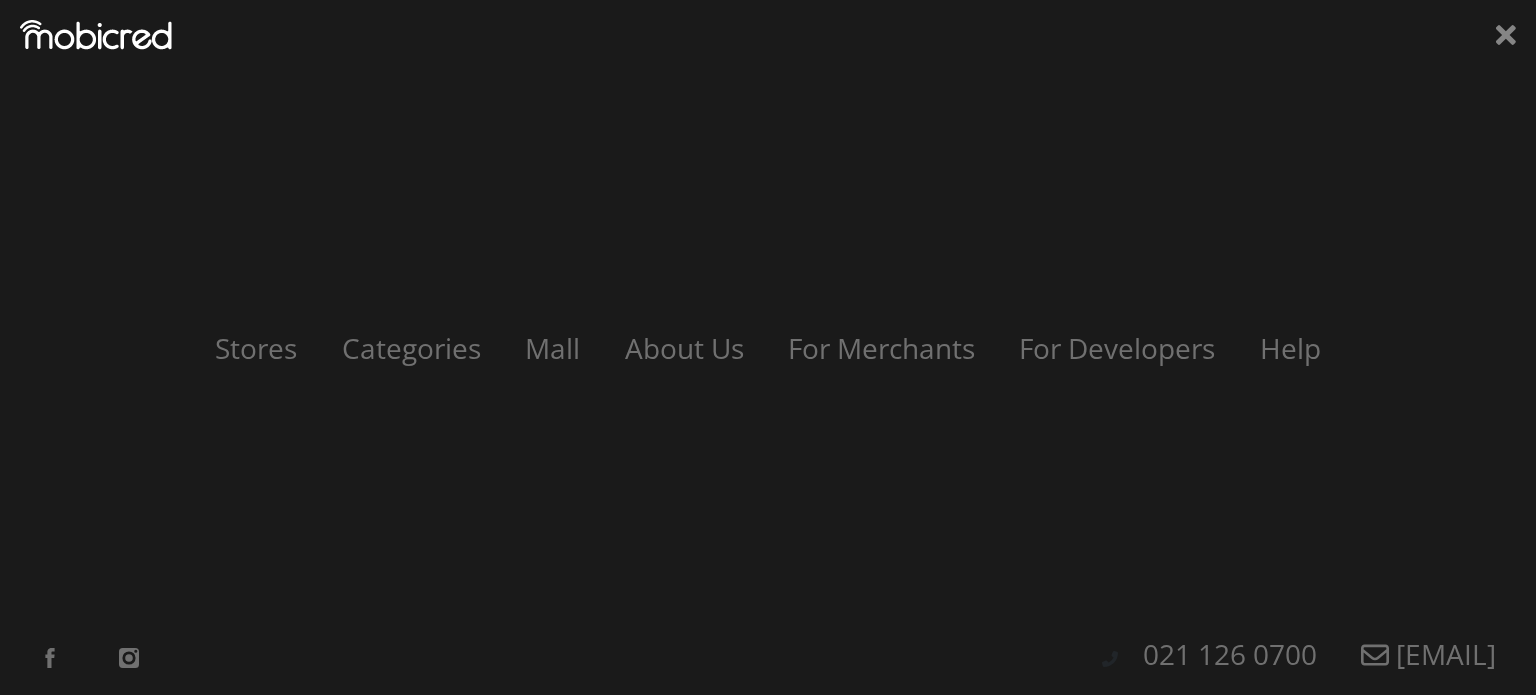 click on "Stores
Categories
Mall
About Us
For Merchants
For Developers
Help
Sign Up
Sign In
021 126 0700
customerservice@mobicred.co.za" at bounding box center (768, 347) 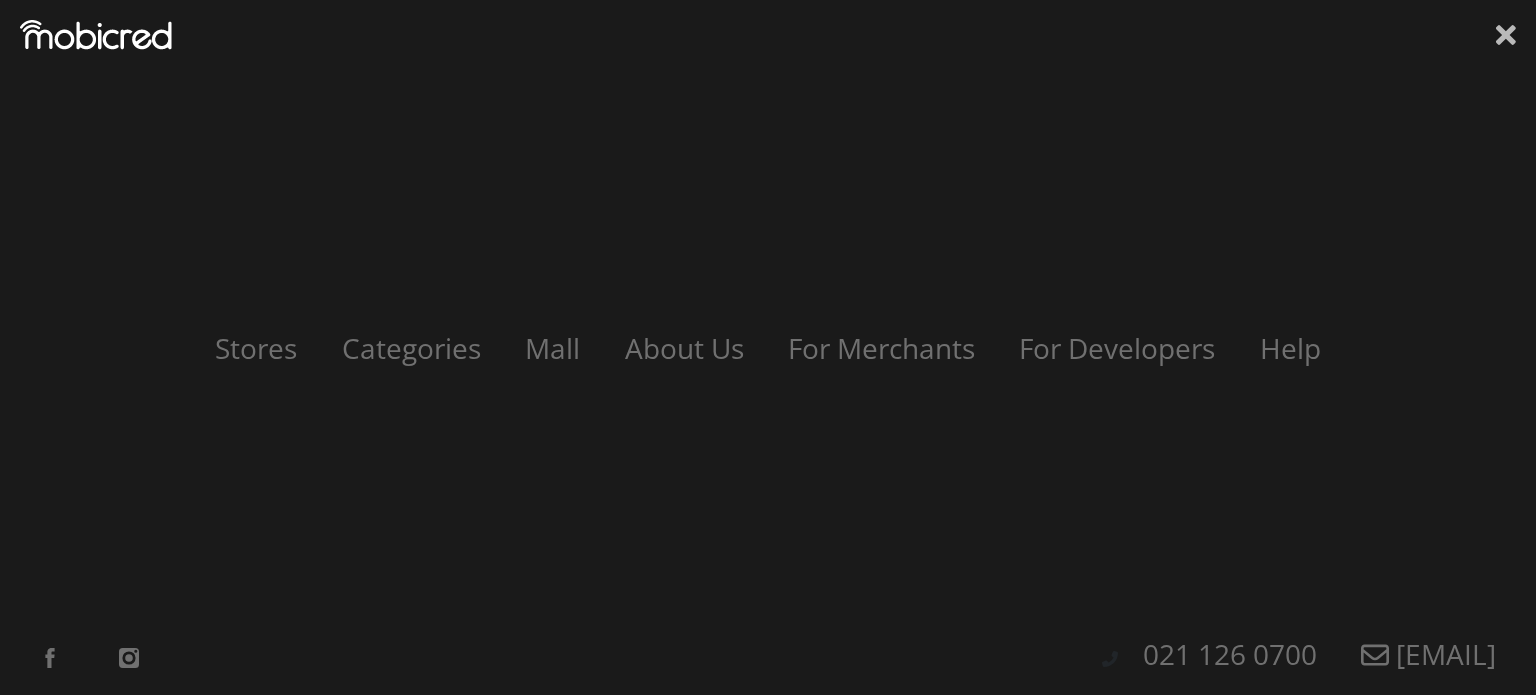 click 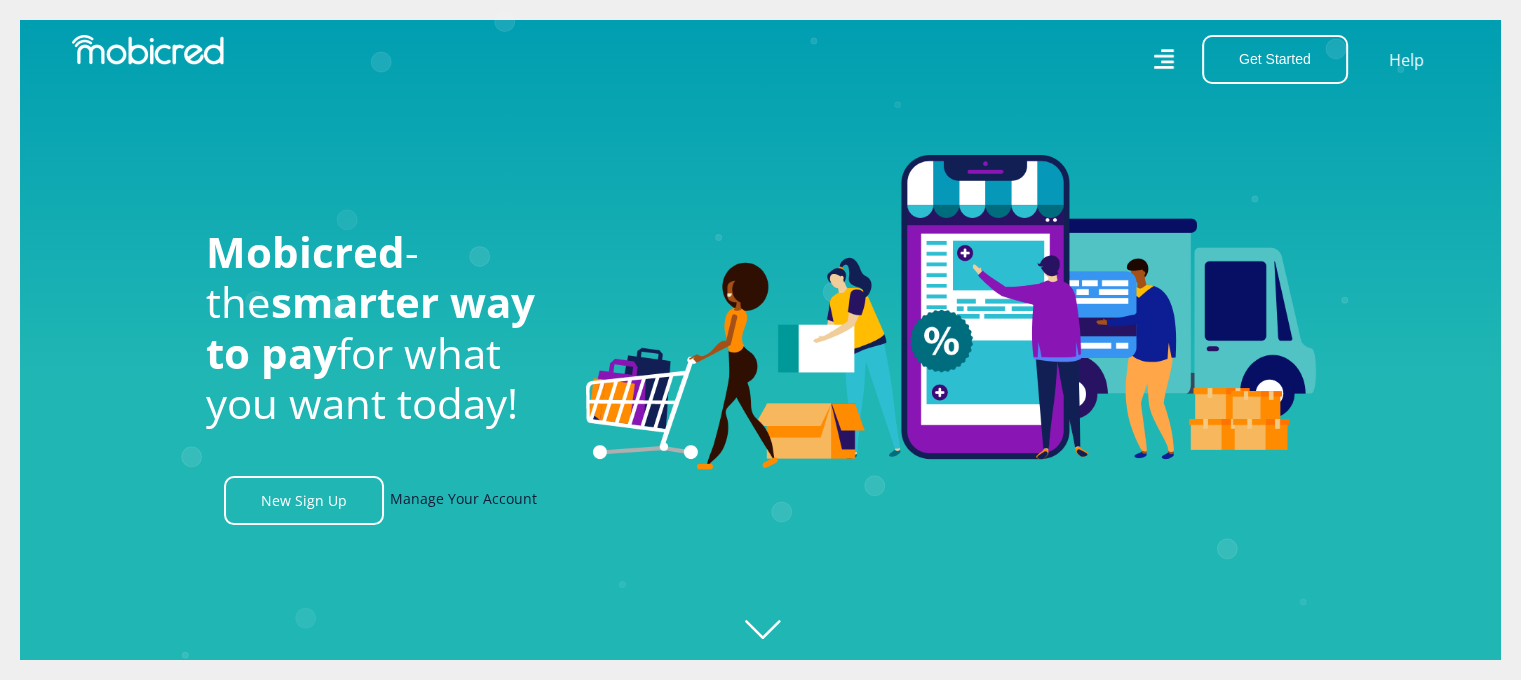 click on "Manage Your Account" at bounding box center [463, 500] 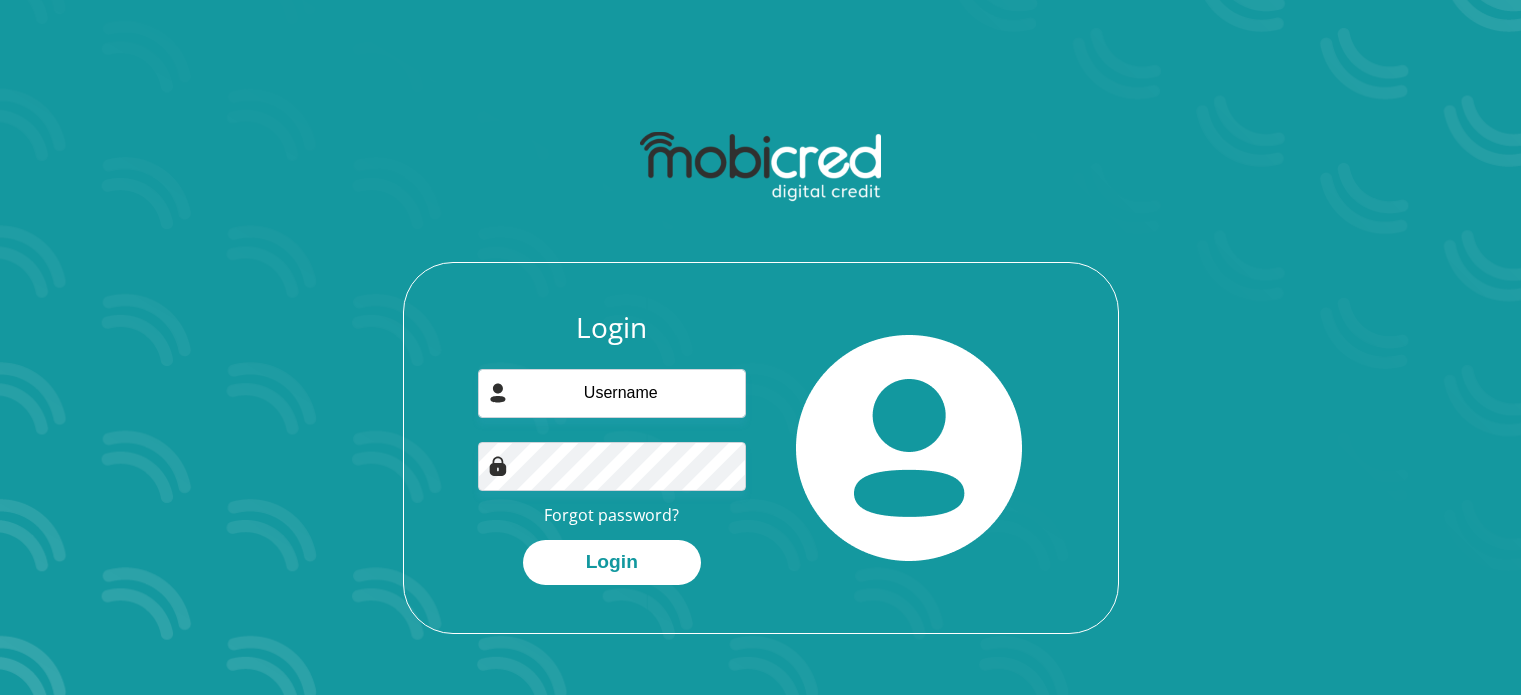scroll, scrollTop: 0, scrollLeft: 0, axis: both 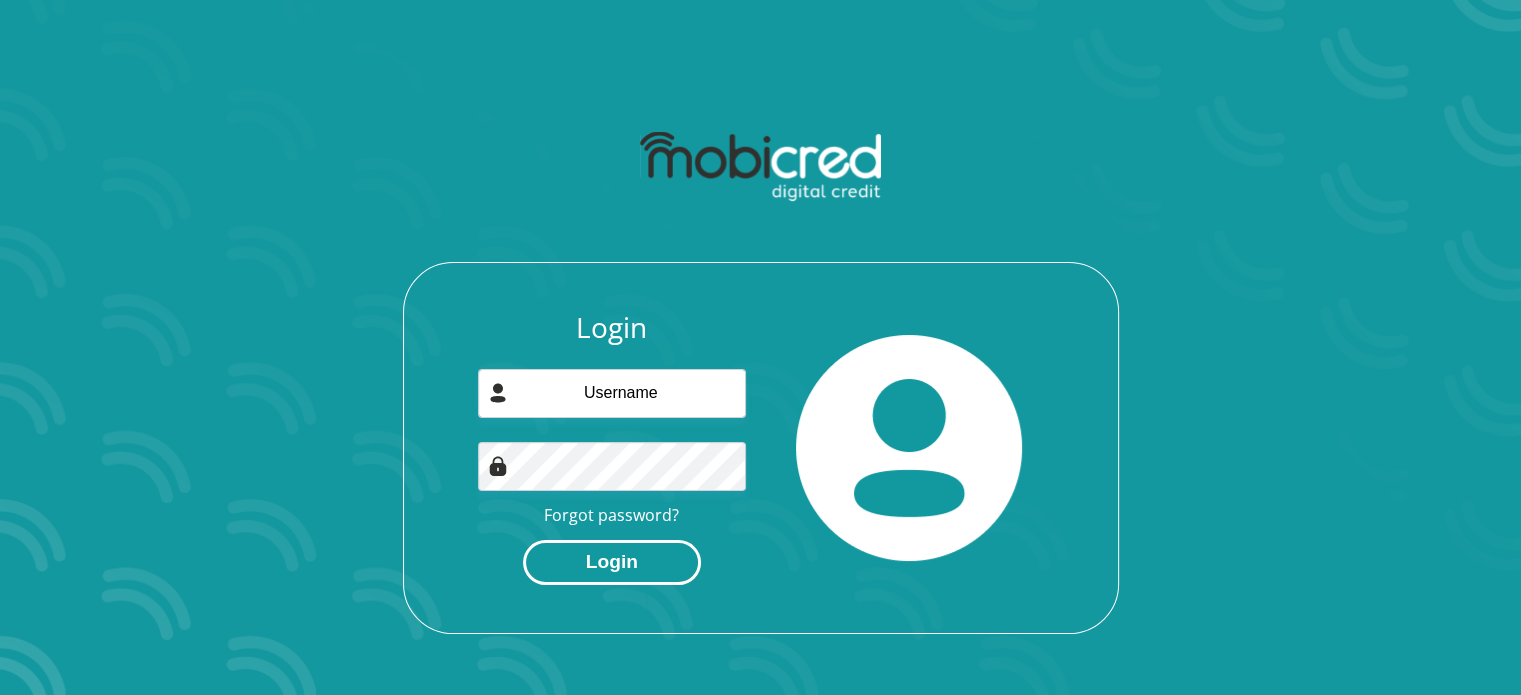 click on "Login" at bounding box center (612, 562) 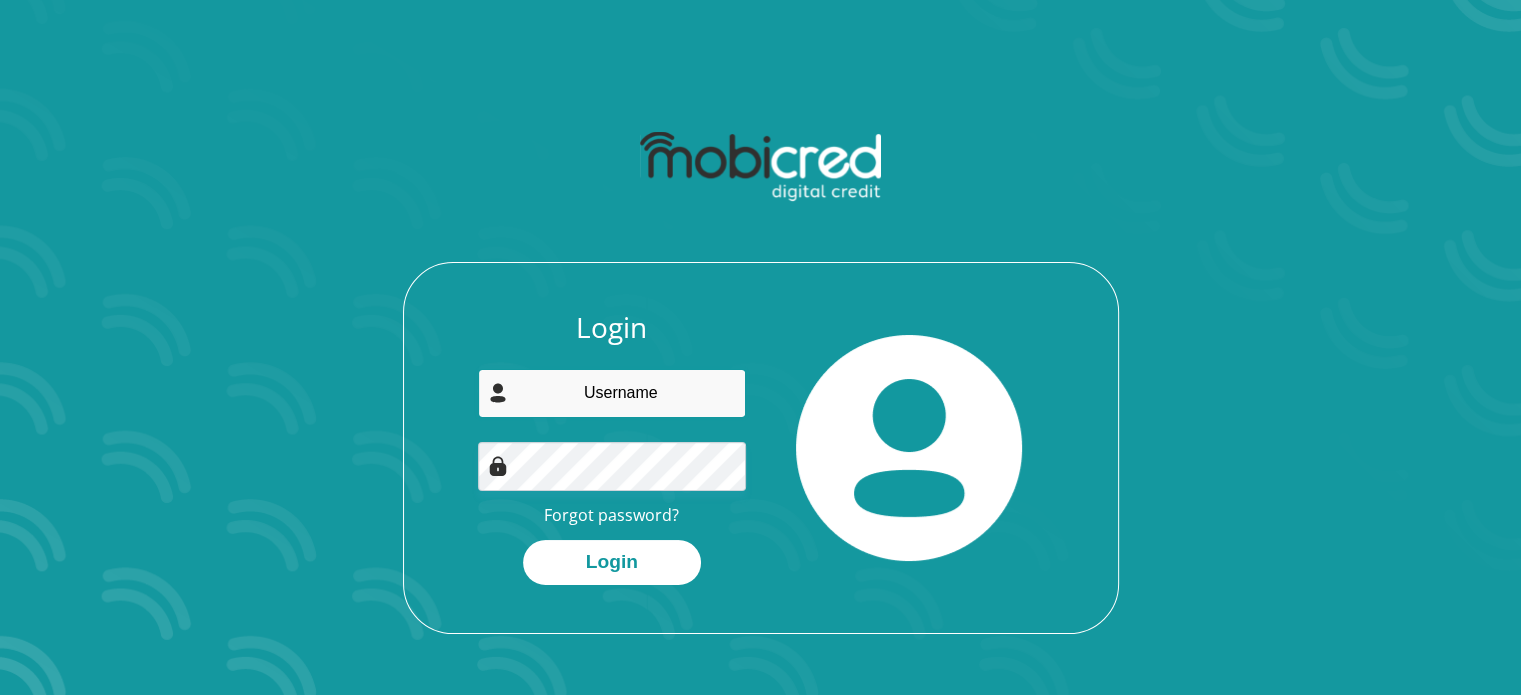 click at bounding box center [612, 393] 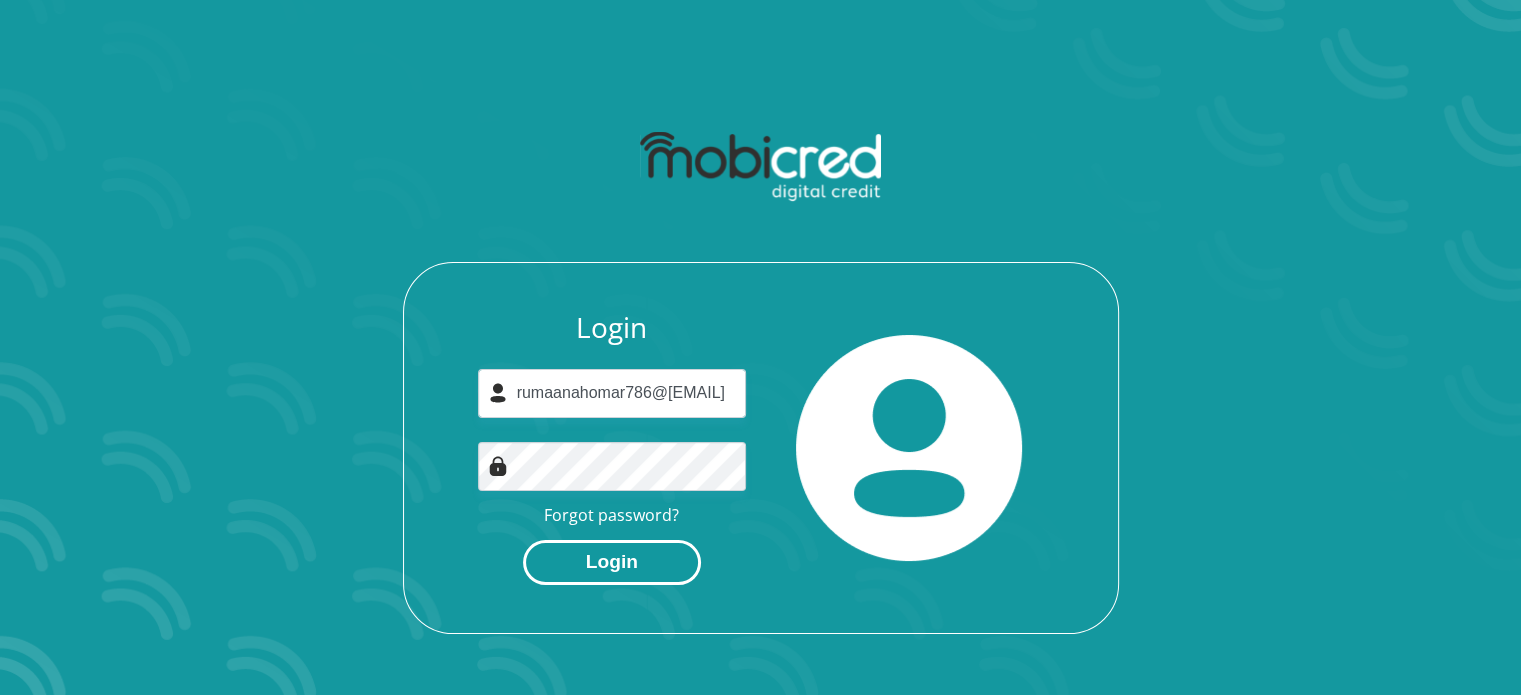 click on "Login" at bounding box center (612, 562) 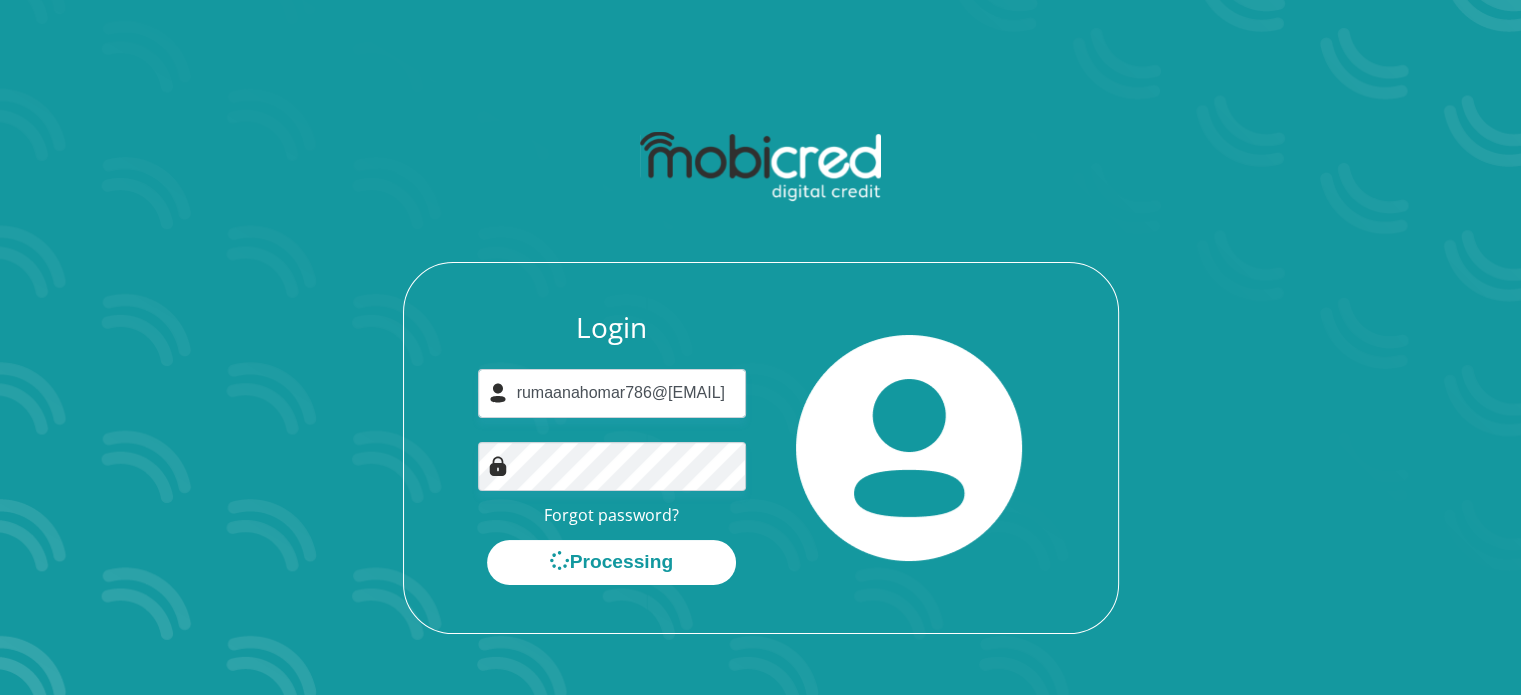 scroll, scrollTop: 0, scrollLeft: 0, axis: both 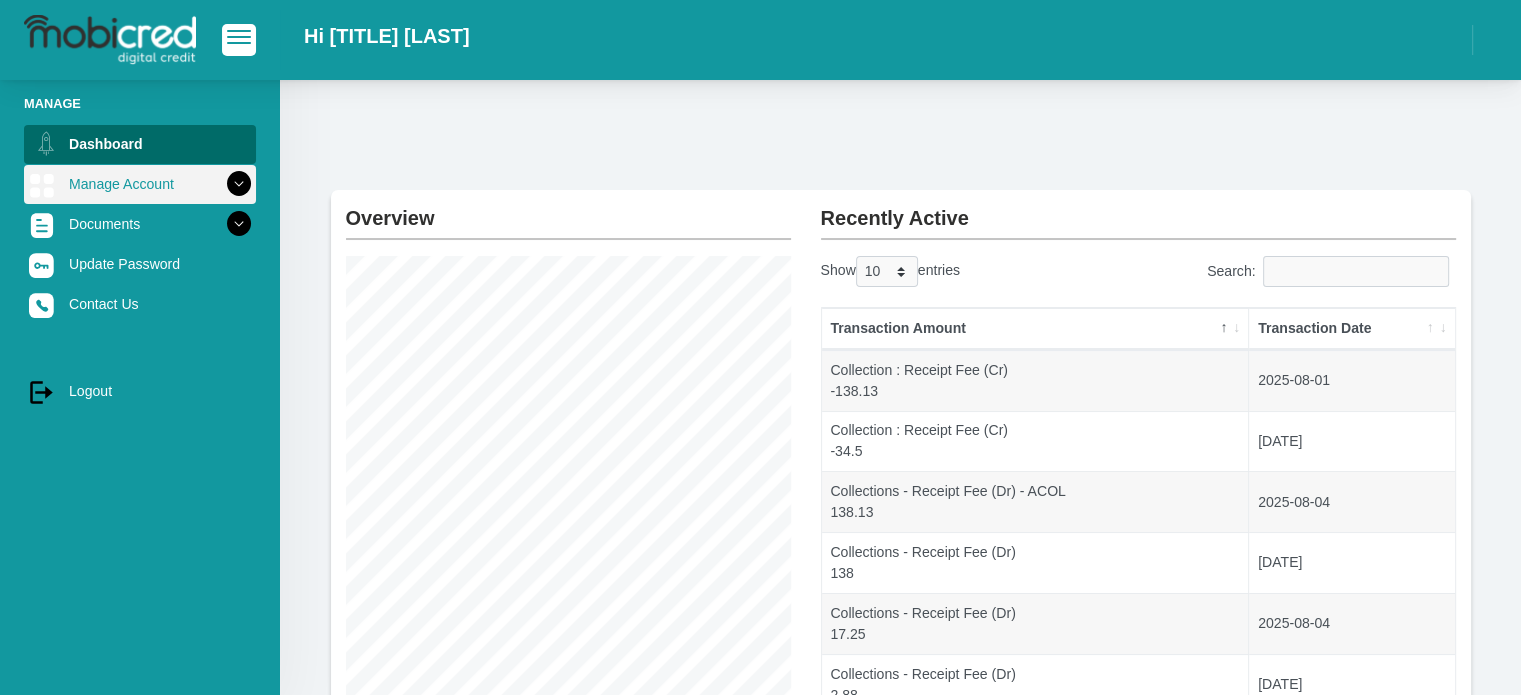 click on "Manage Account" at bounding box center (140, 184) 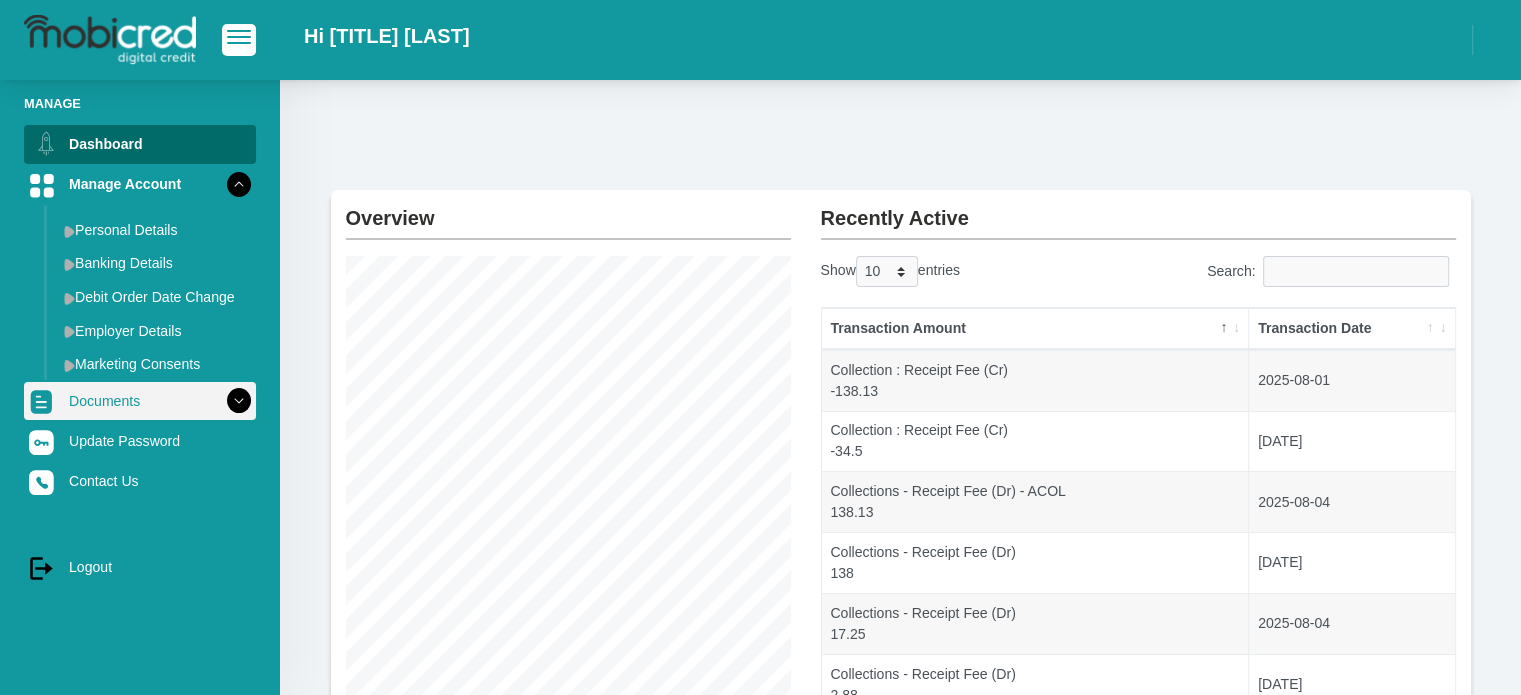 click on "Documents" at bounding box center [140, 401] 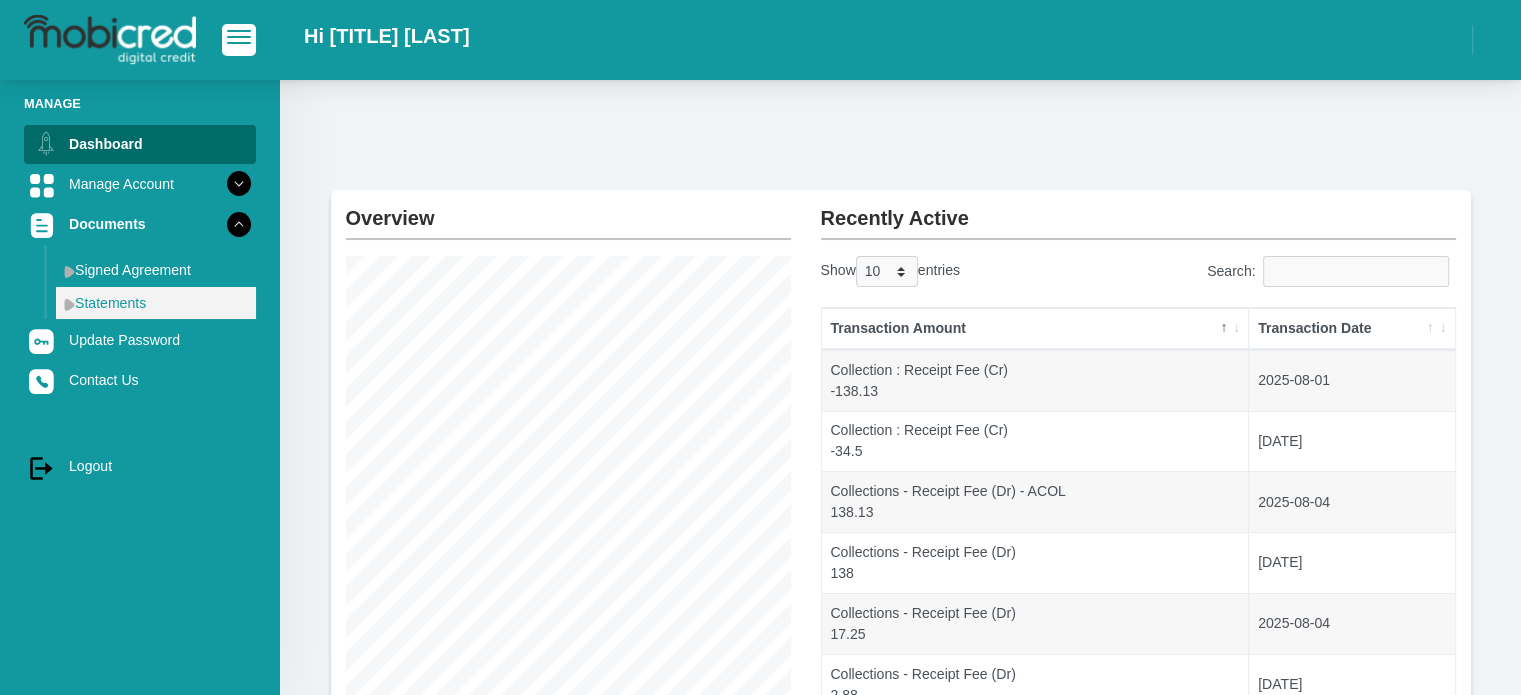 click on "Statements" at bounding box center [156, 303] 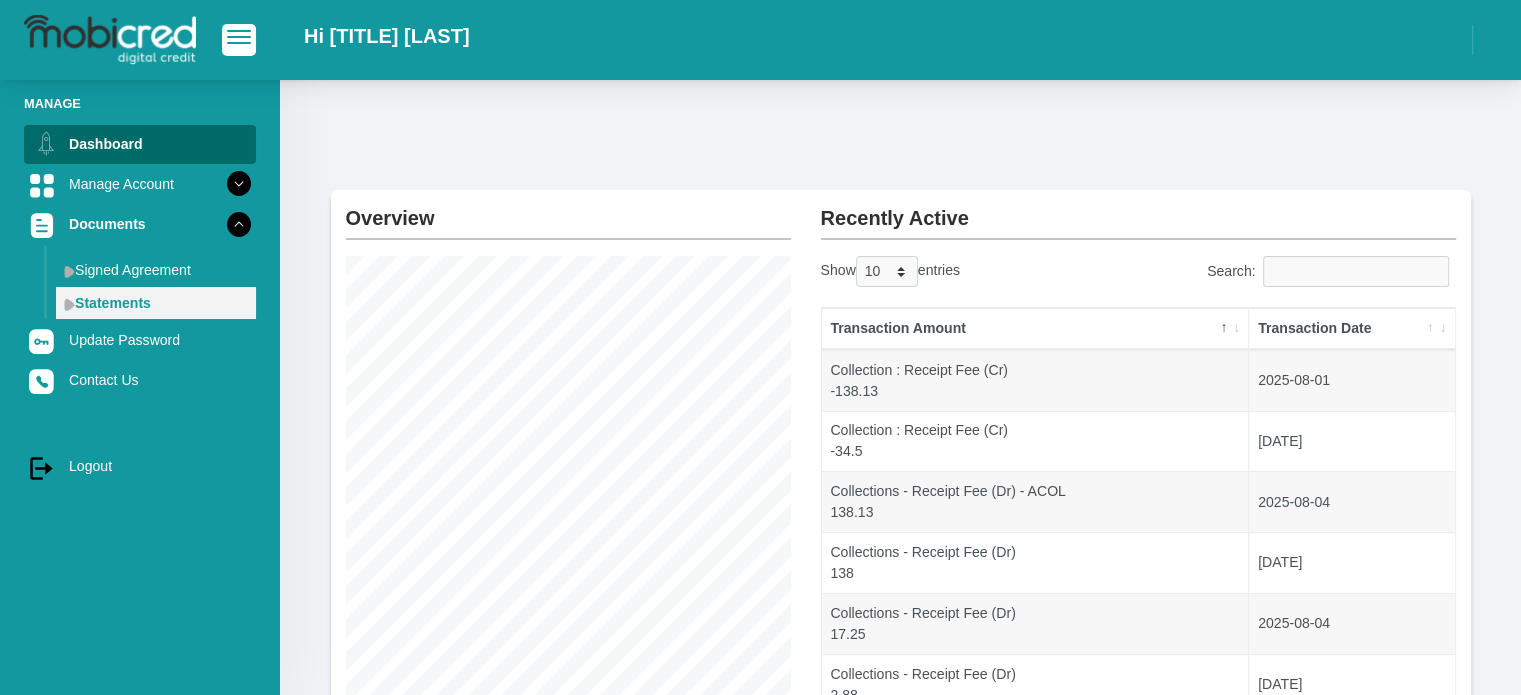 click on "Statements" at bounding box center [156, 303] 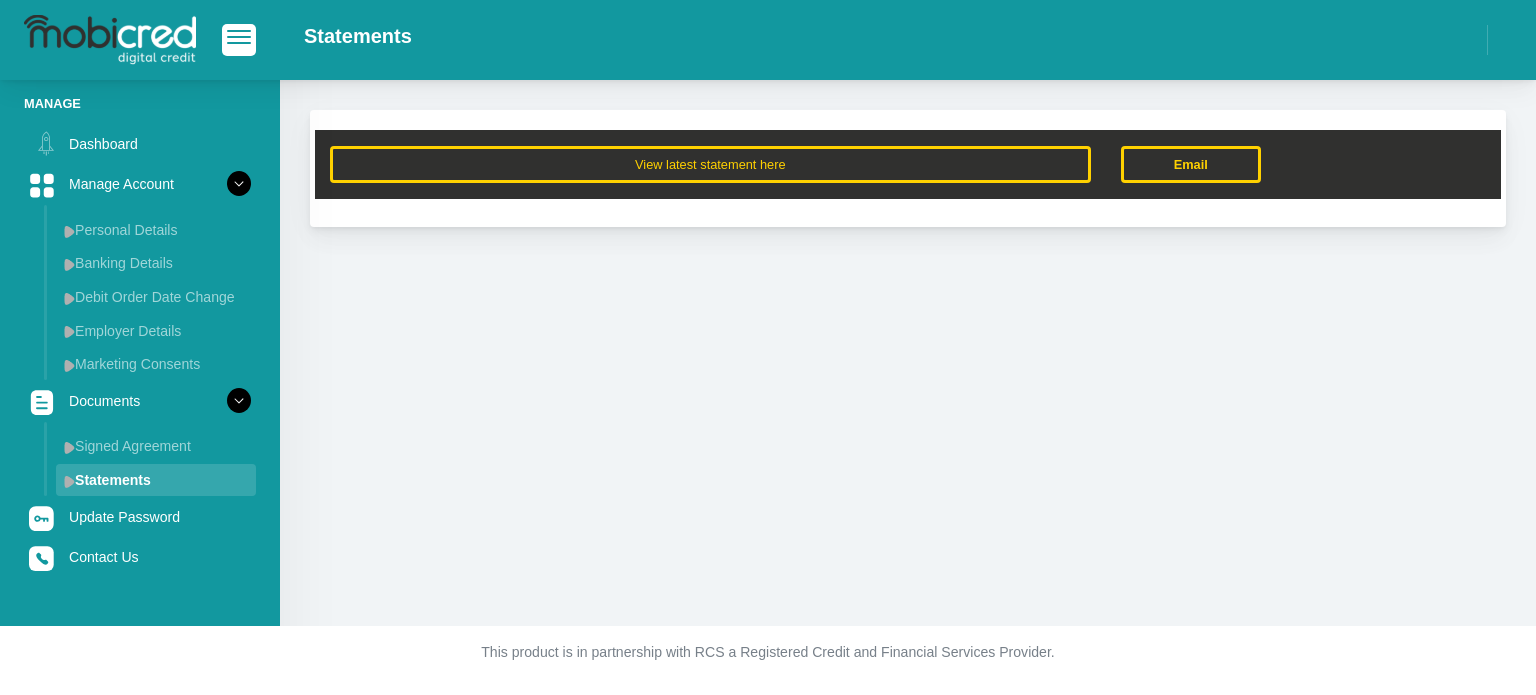 scroll, scrollTop: 0, scrollLeft: 0, axis: both 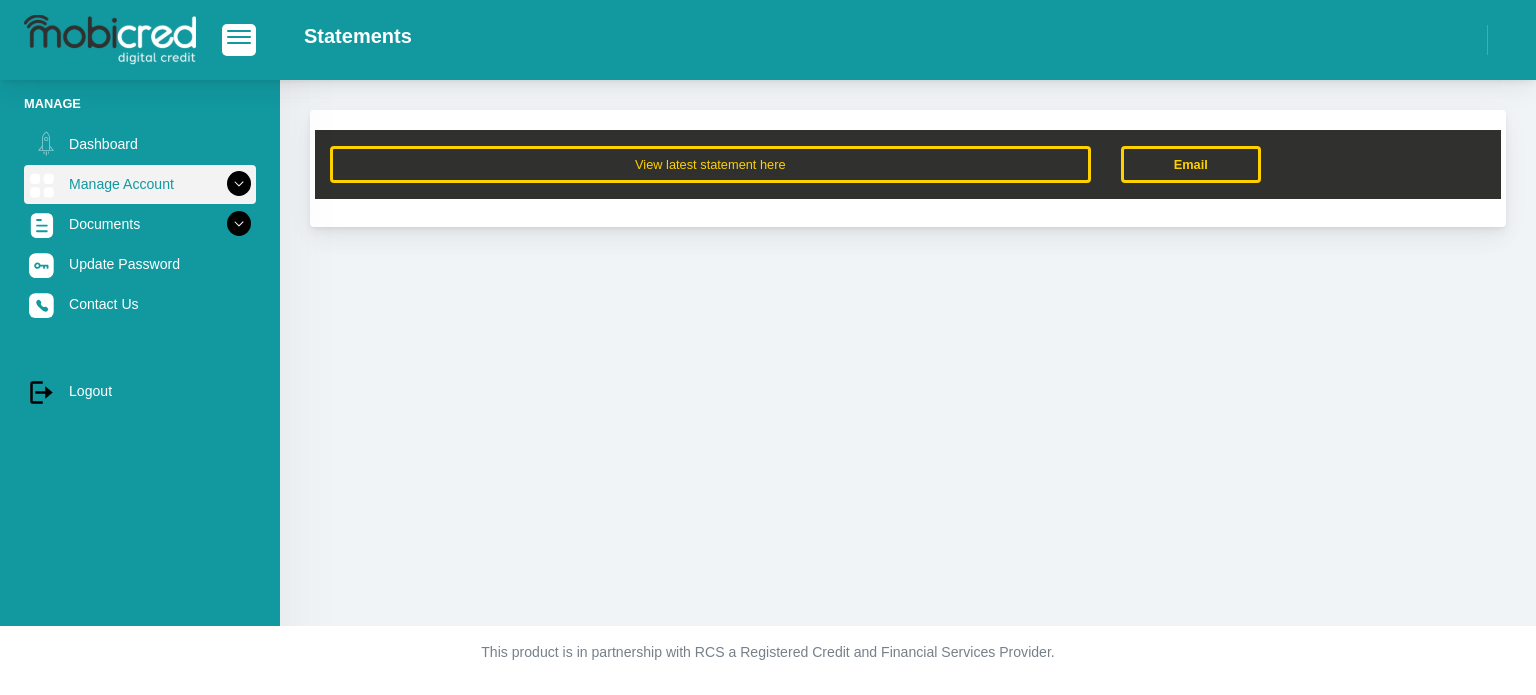 click at bounding box center [239, 184] 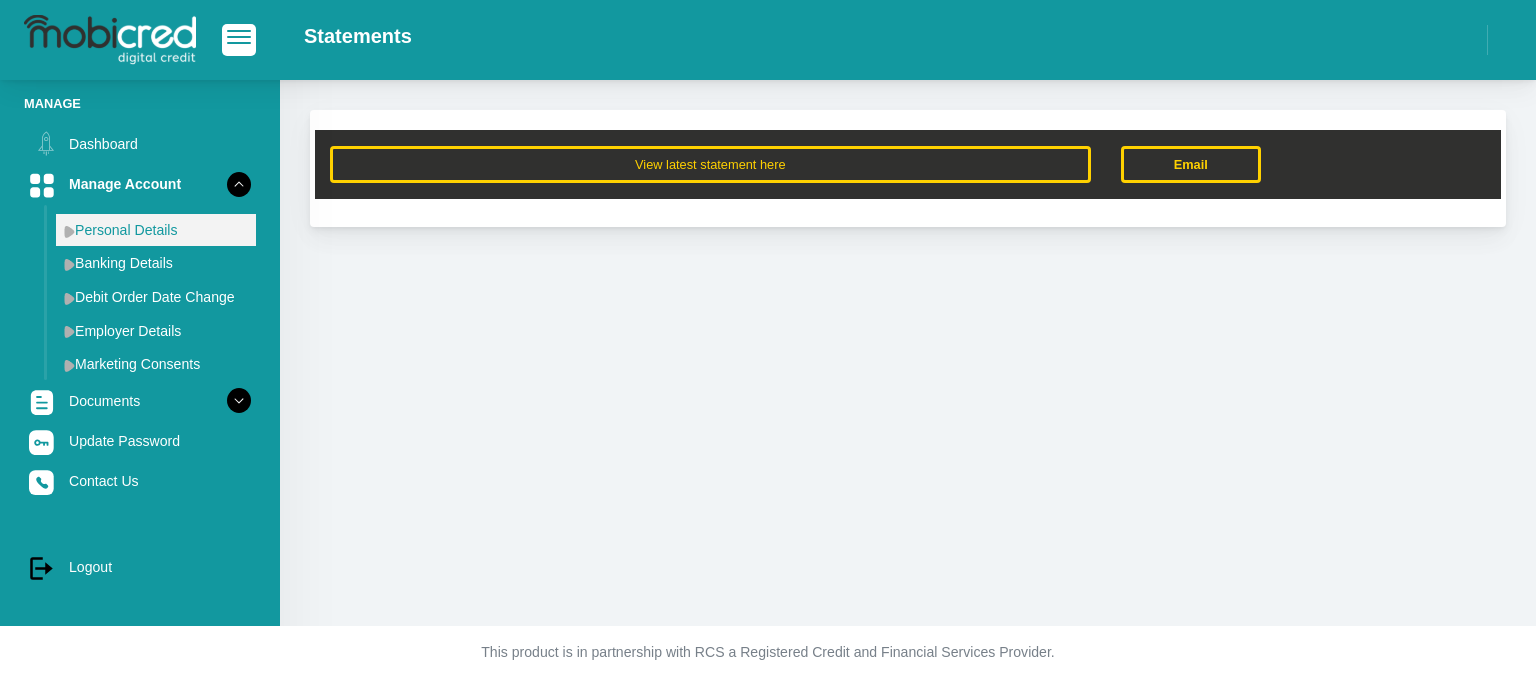 click on "Personal Details" at bounding box center (156, 230) 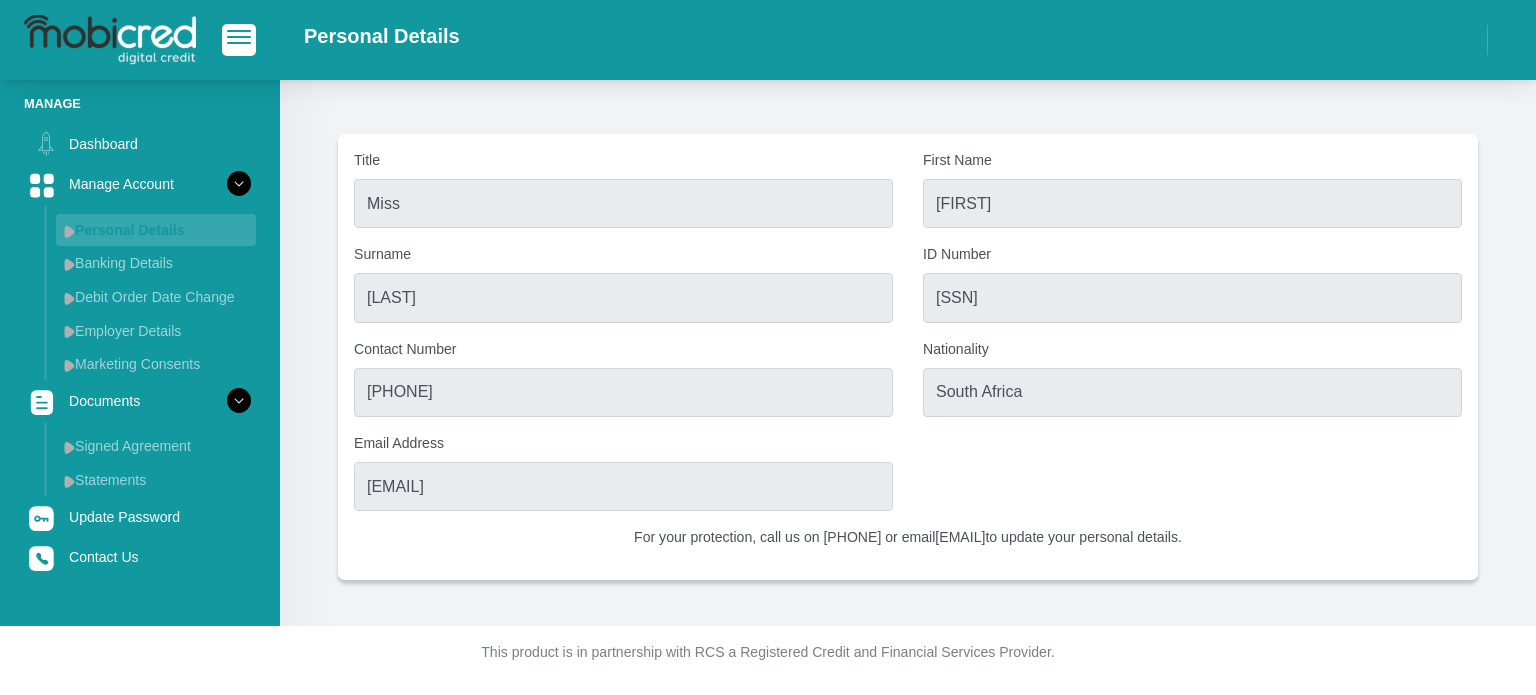 scroll, scrollTop: 0, scrollLeft: 0, axis: both 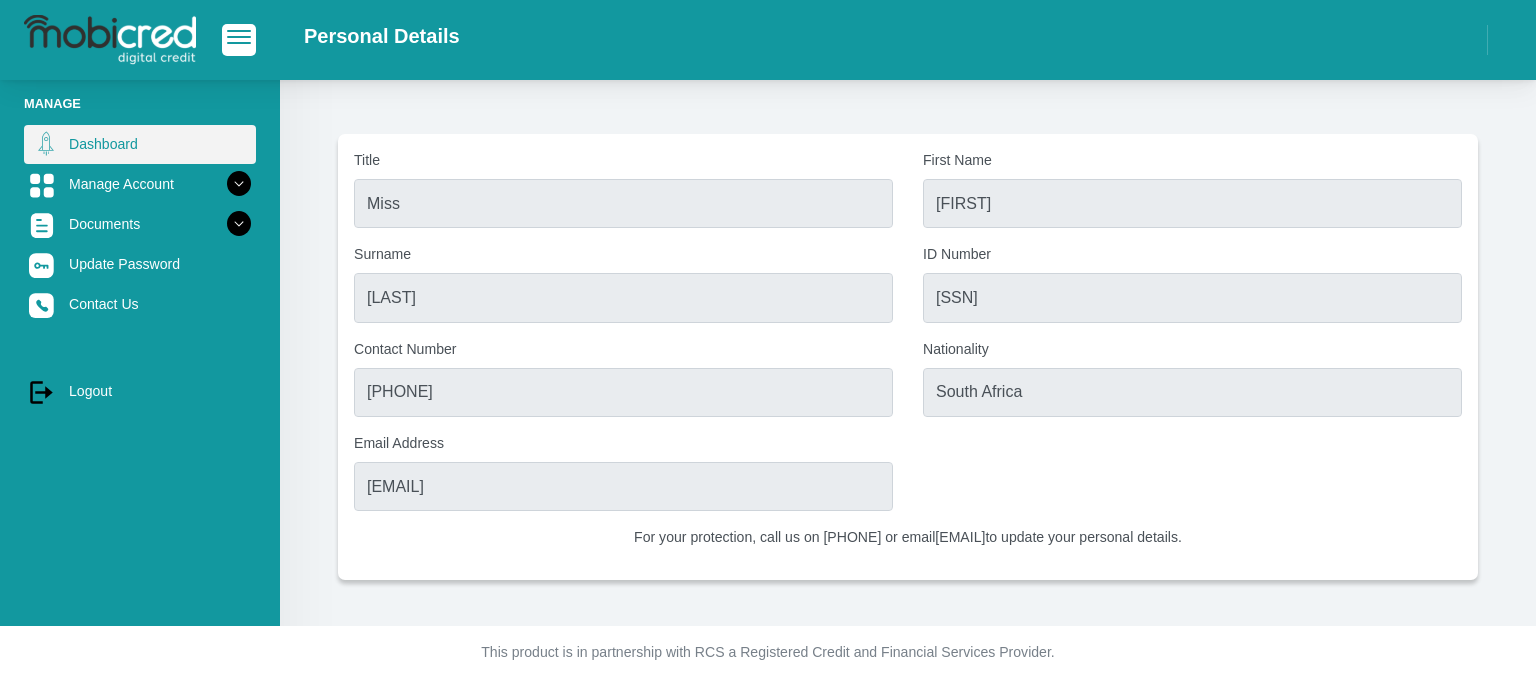 click on "Dashboard" at bounding box center (140, 144) 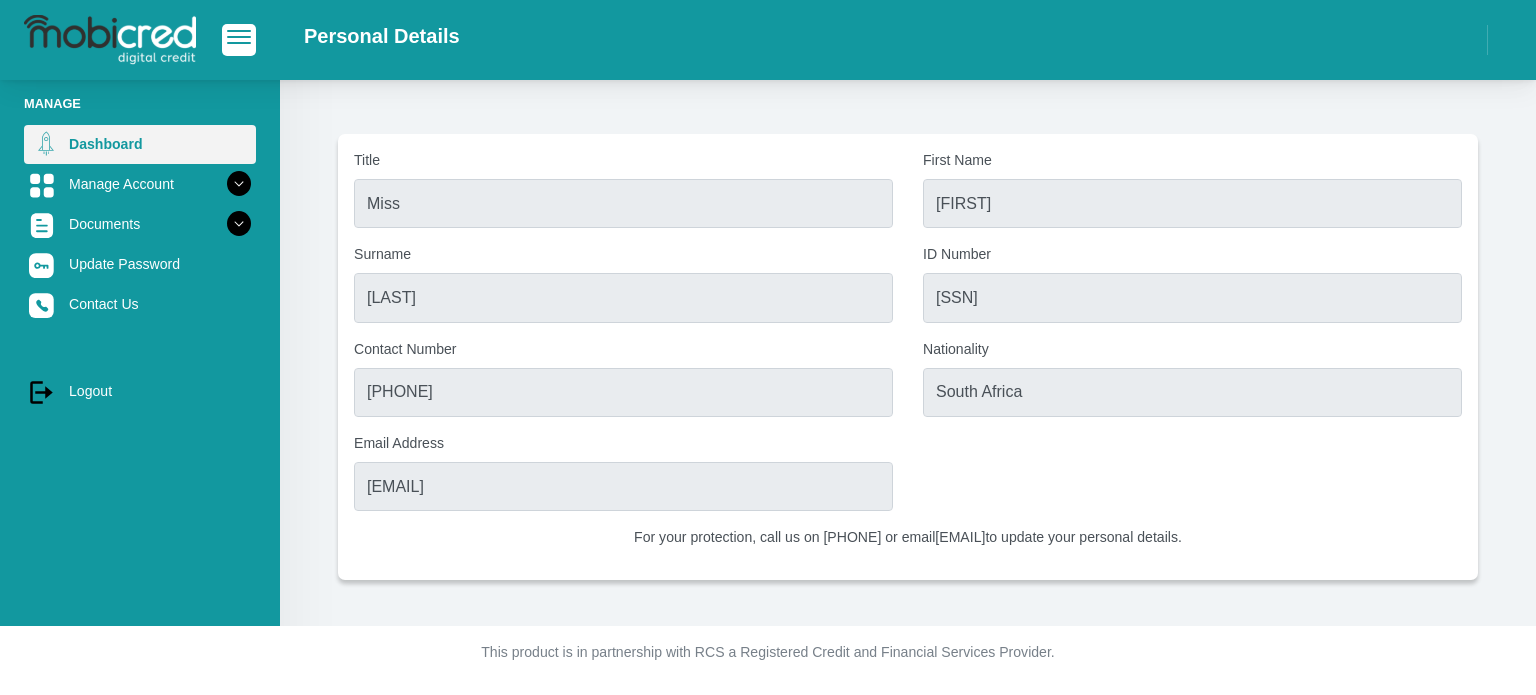 click on "Dashboard" at bounding box center [140, 144] 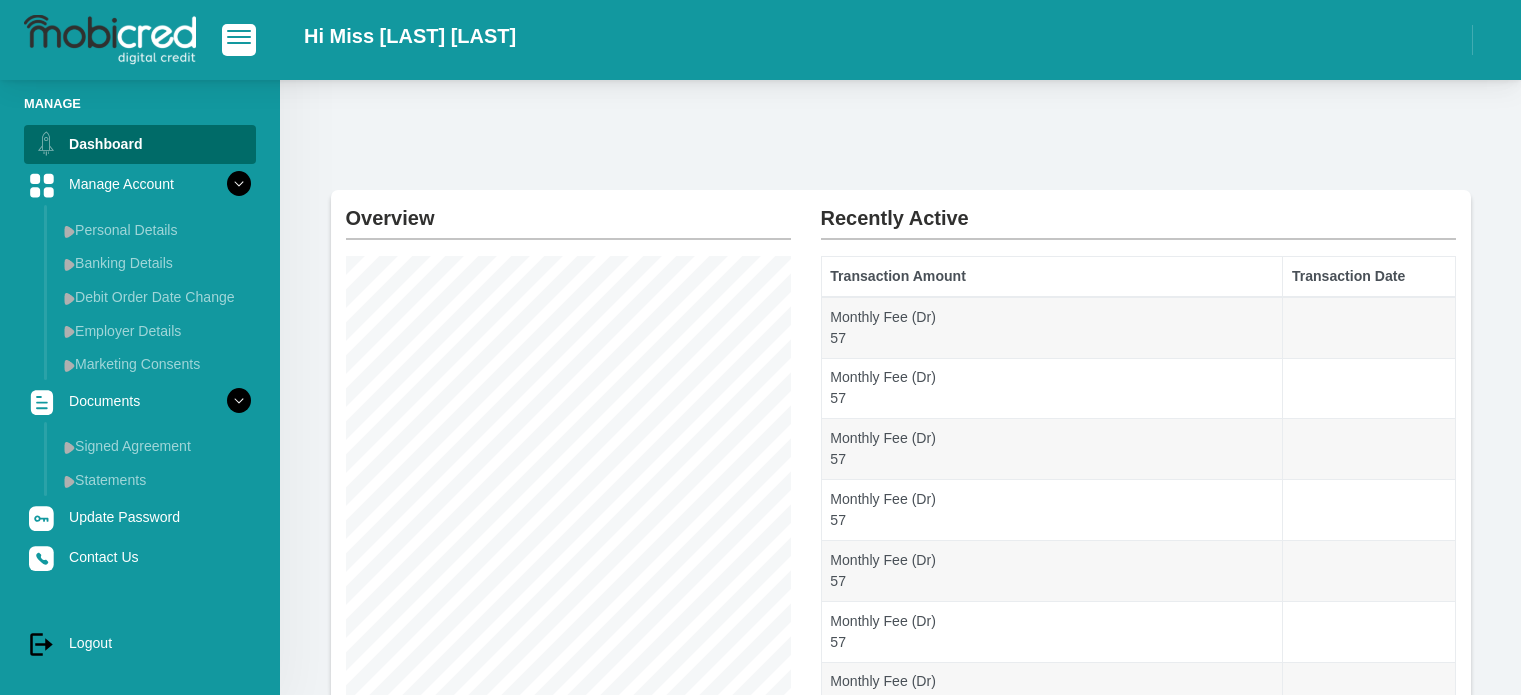 scroll, scrollTop: 0, scrollLeft: 0, axis: both 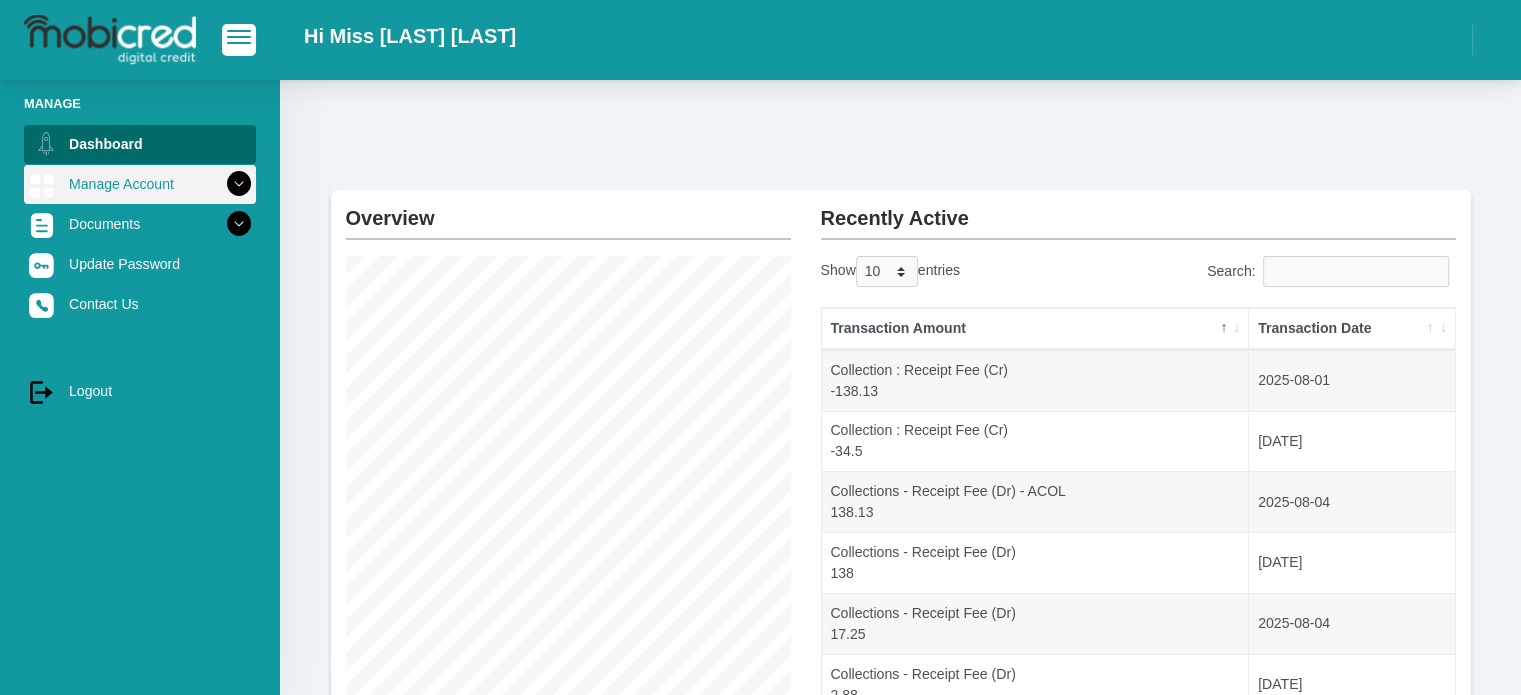click on "Manage Account" at bounding box center (140, 184) 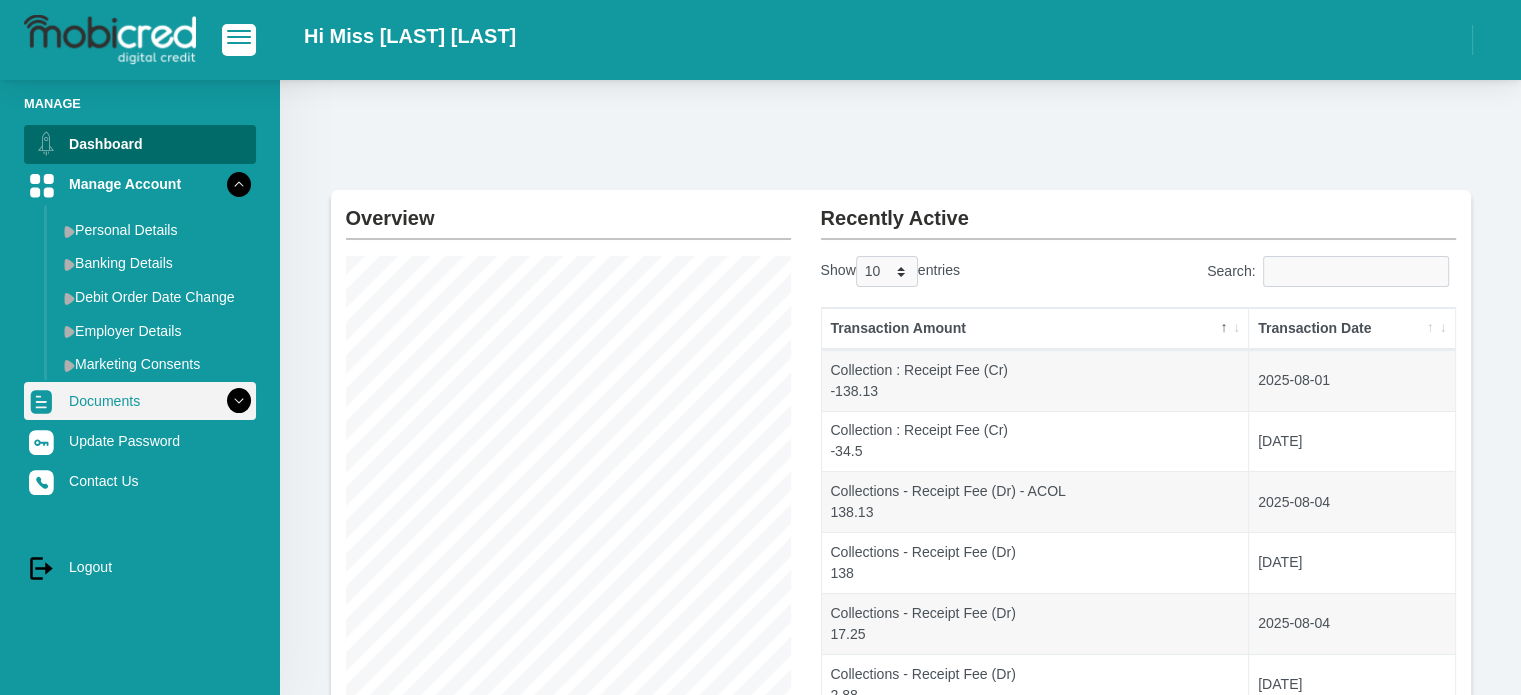 click on "Documents" at bounding box center [140, 401] 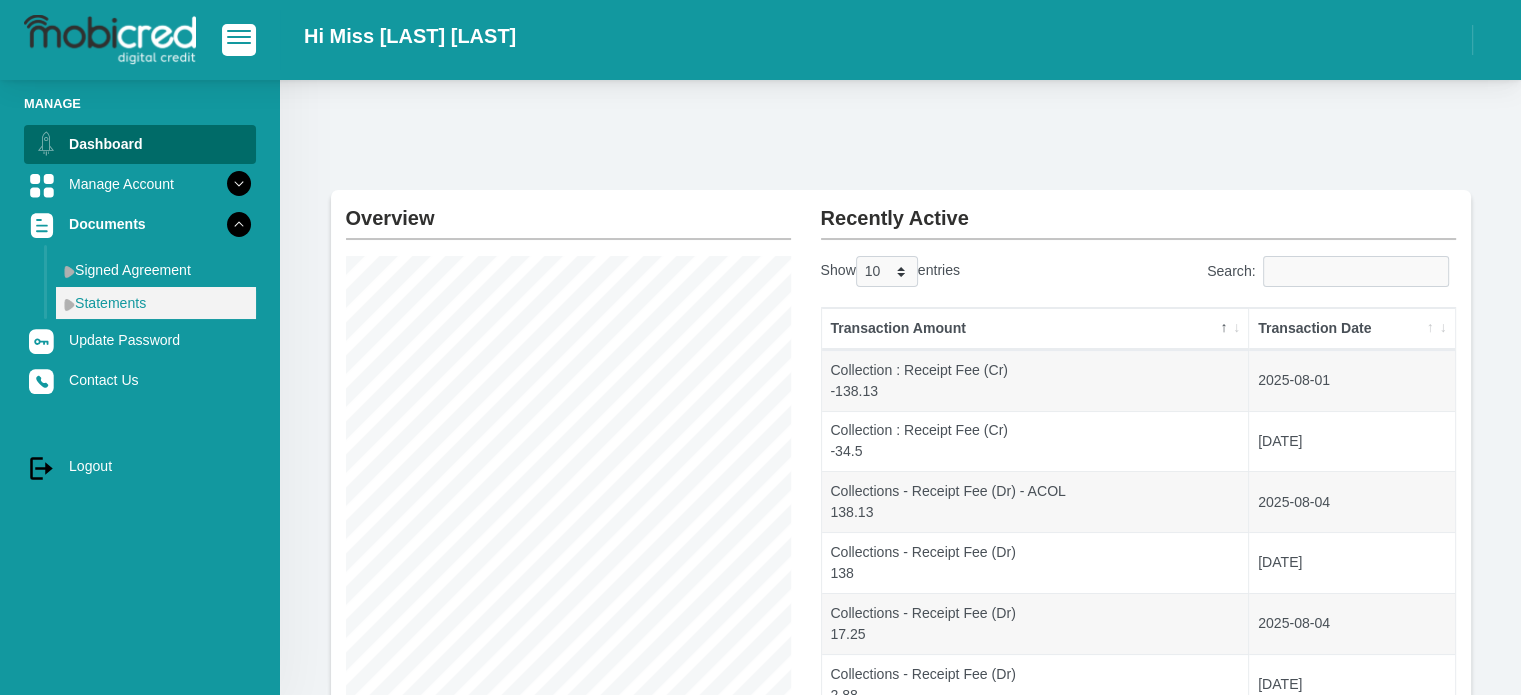 click on "Statements" at bounding box center (156, 303) 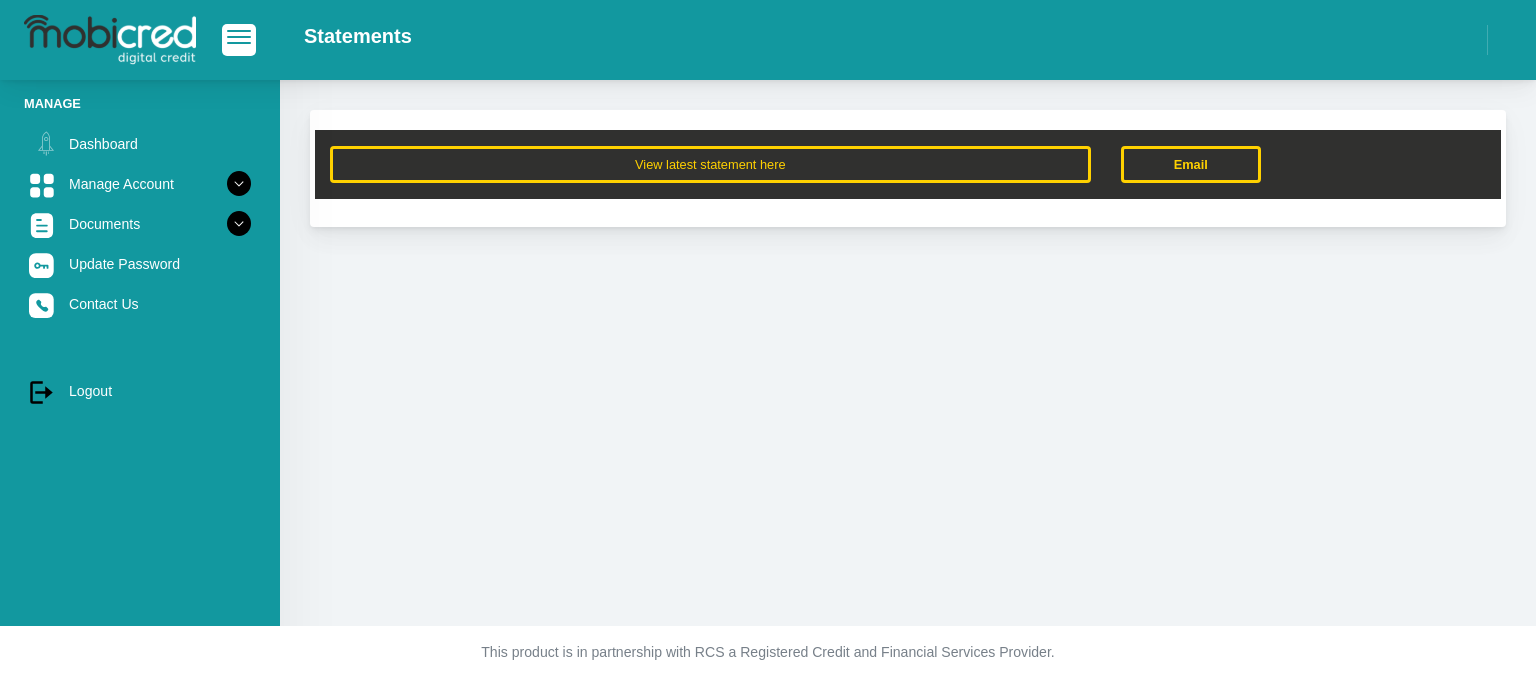 scroll, scrollTop: 0, scrollLeft: 0, axis: both 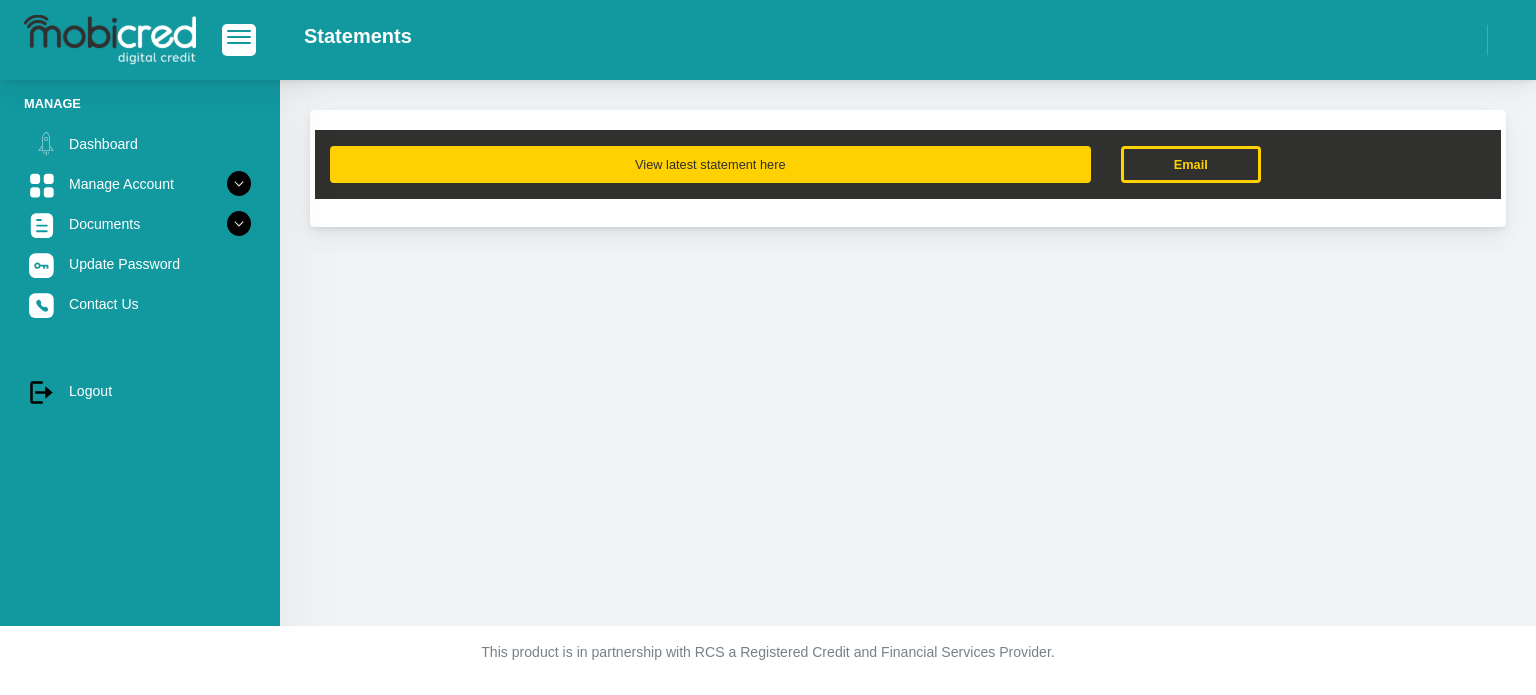 click on "View latest statement here" at bounding box center (710, 164) 